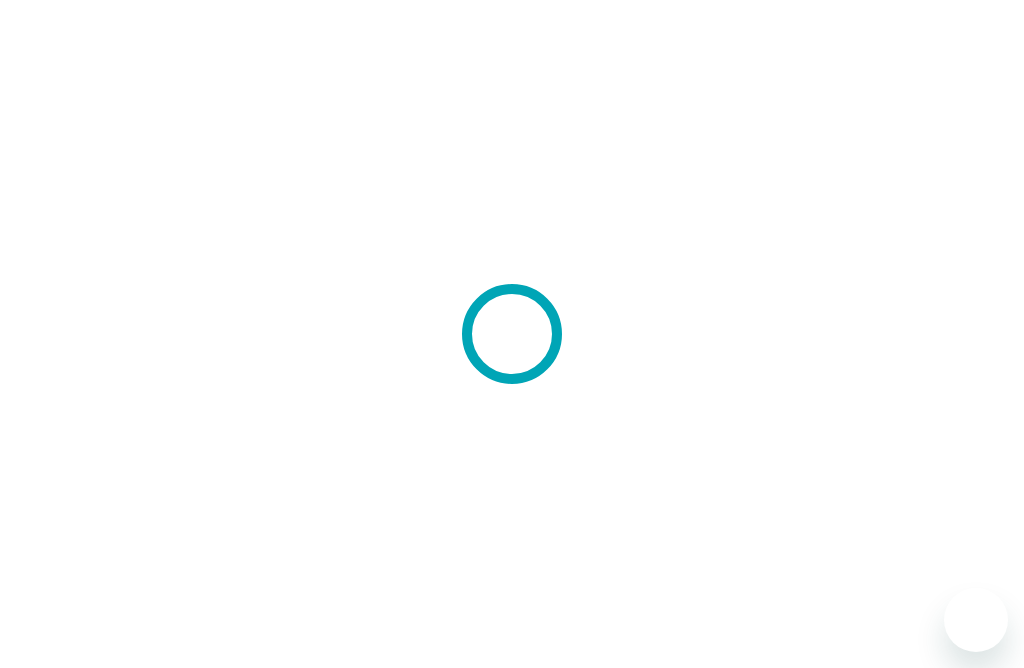 scroll, scrollTop: 0, scrollLeft: 0, axis: both 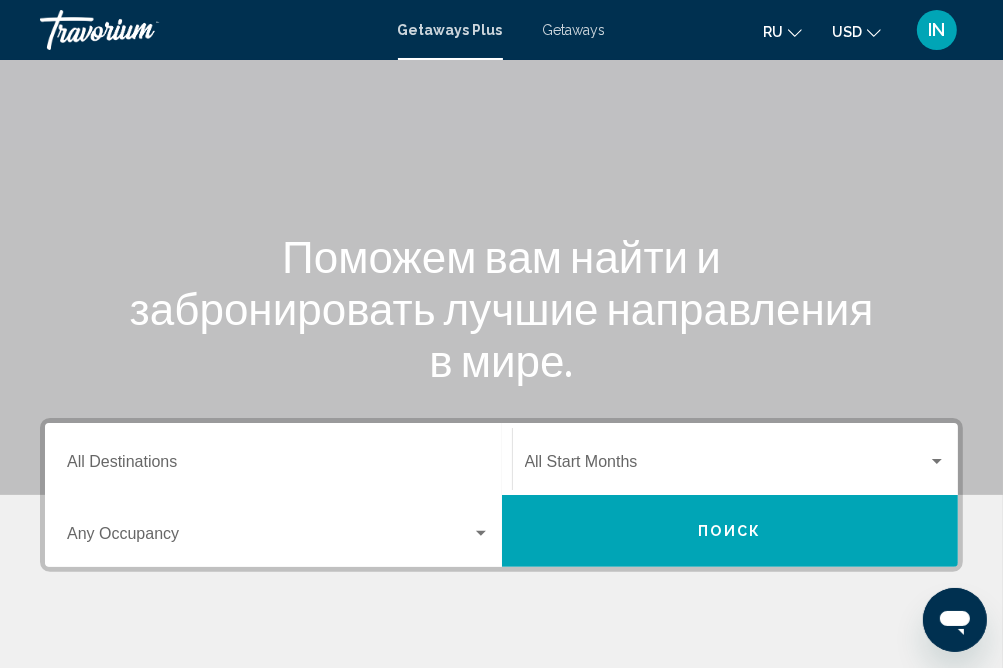 click on "Поиск" at bounding box center [730, 532] 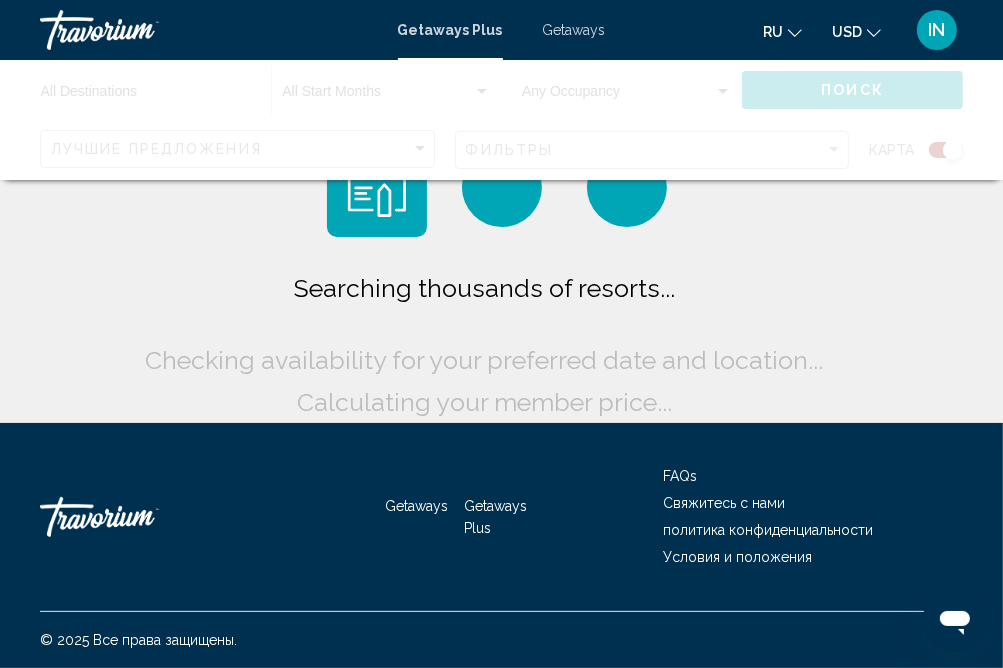 scroll, scrollTop: 0, scrollLeft: 0, axis: both 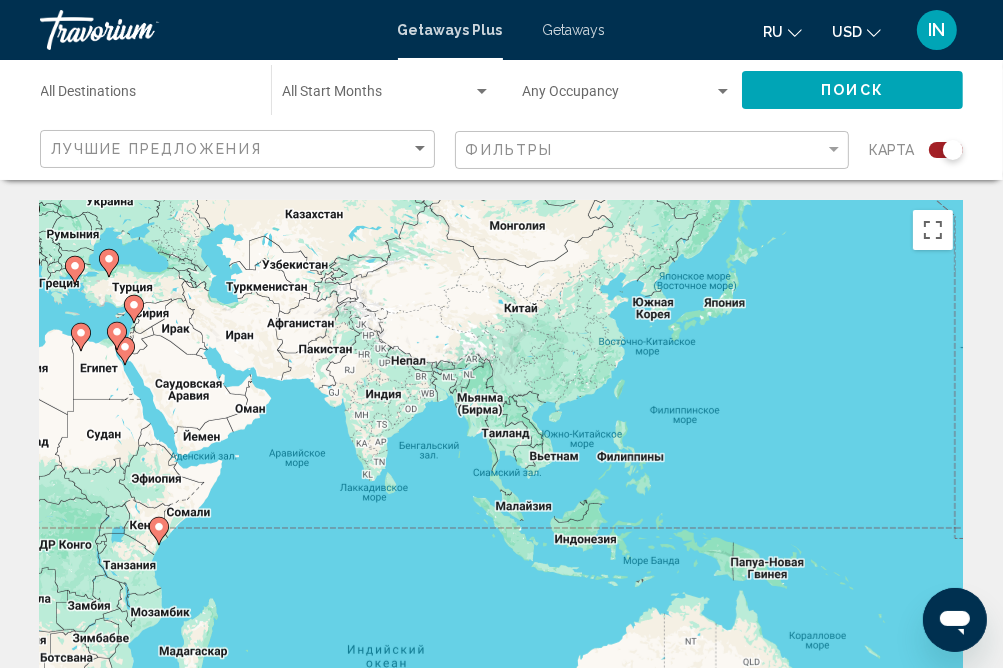 drag, startPoint x: 734, startPoint y: 536, endPoint x: 0, endPoint y: 380, distance: 750.3946 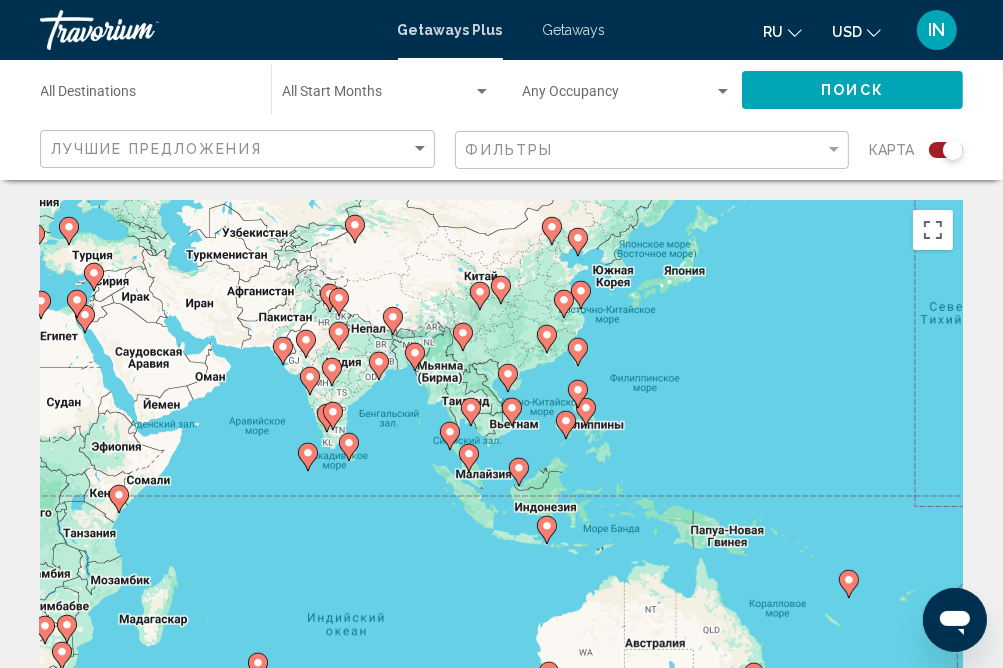 drag, startPoint x: 715, startPoint y: 452, endPoint x: 671, endPoint y: 418, distance: 55.605755 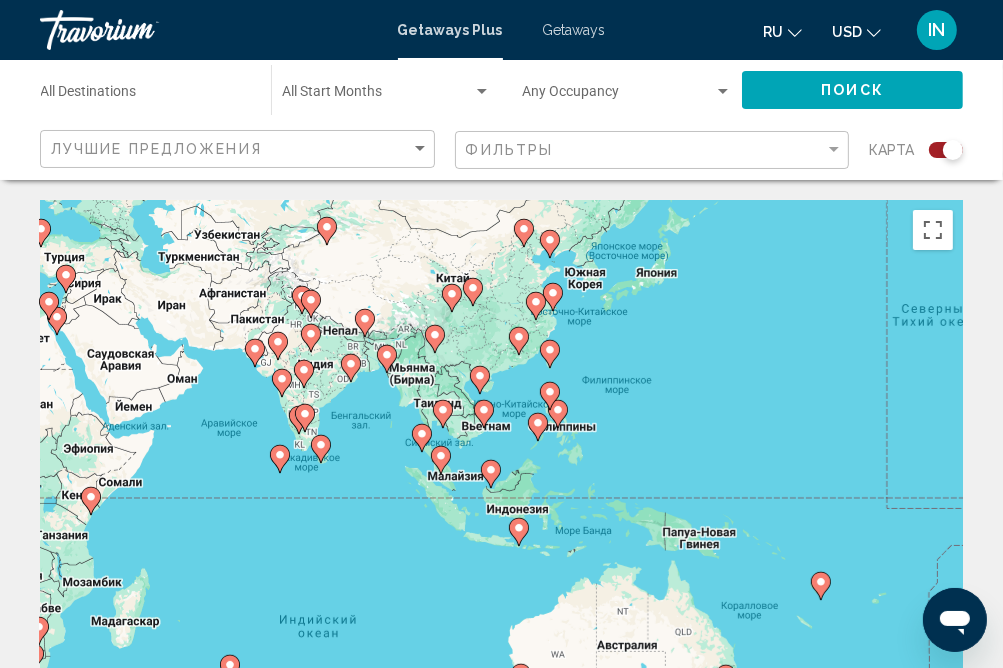 drag, startPoint x: 914, startPoint y: 528, endPoint x: 886, endPoint y: 528, distance: 28 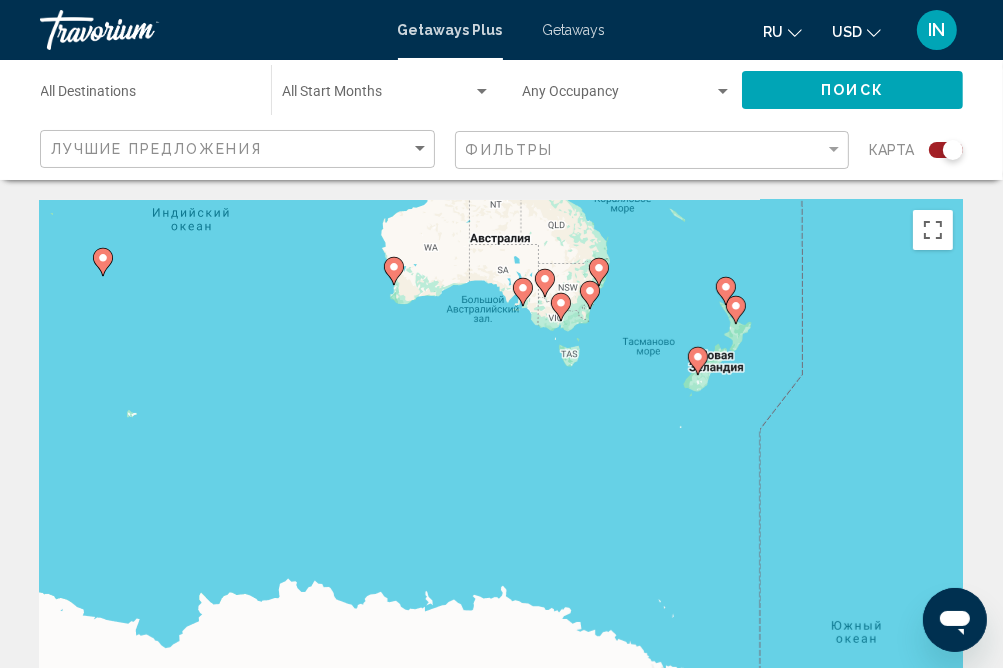 drag, startPoint x: 886, startPoint y: 541, endPoint x: 755, endPoint y: 122, distance: 439.00113 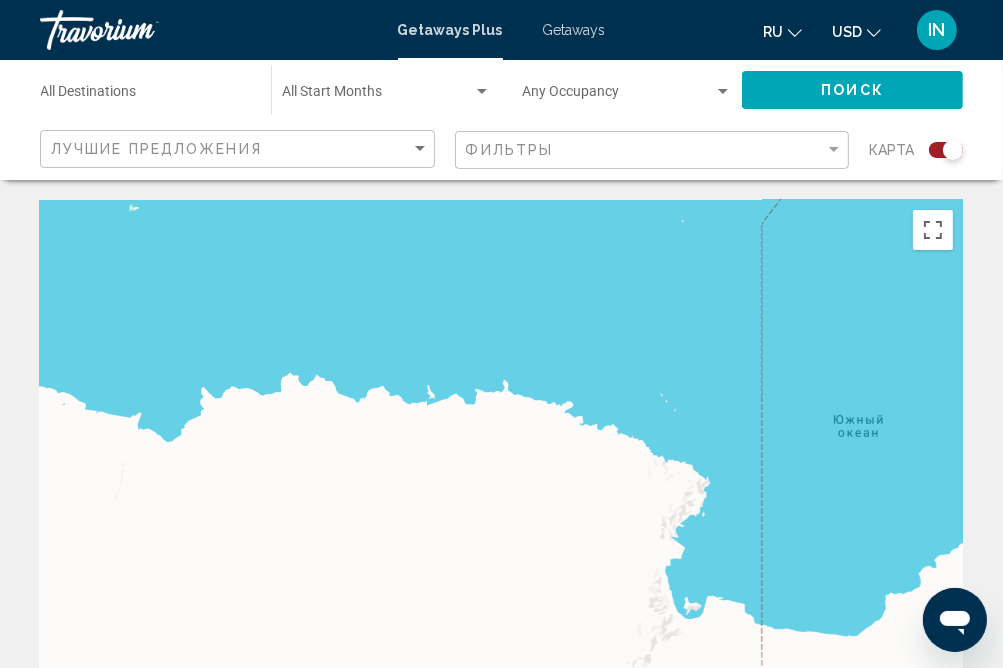 drag, startPoint x: 754, startPoint y: 444, endPoint x: 756, endPoint y: 273, distance: 171.01169 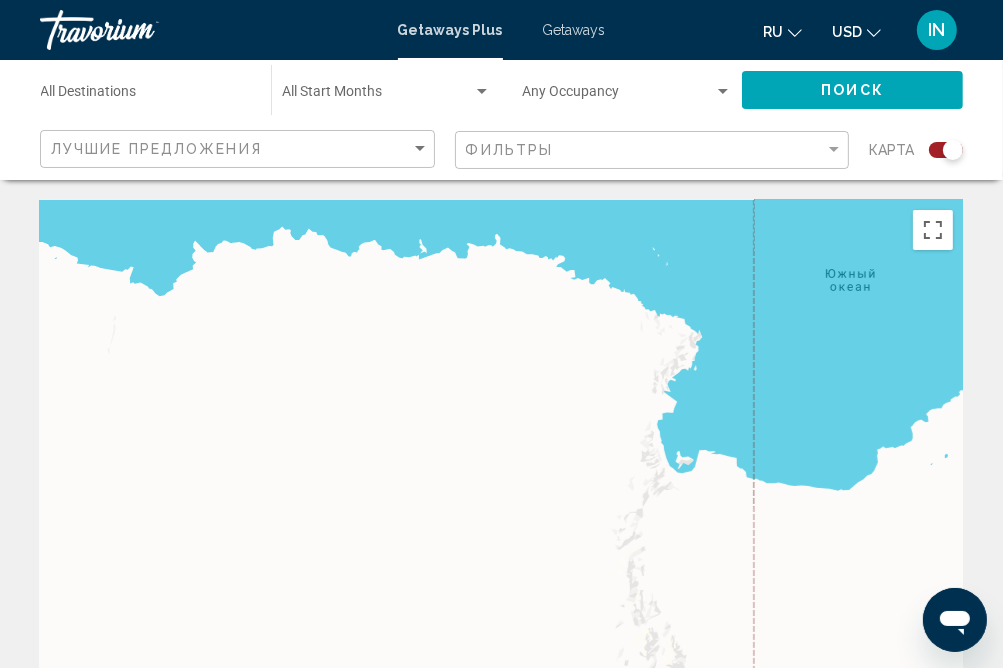 drag, startPoint x: 794, startPoint y: 558, endPoint x: 786, endPoint y: 409, distance: 149.21461 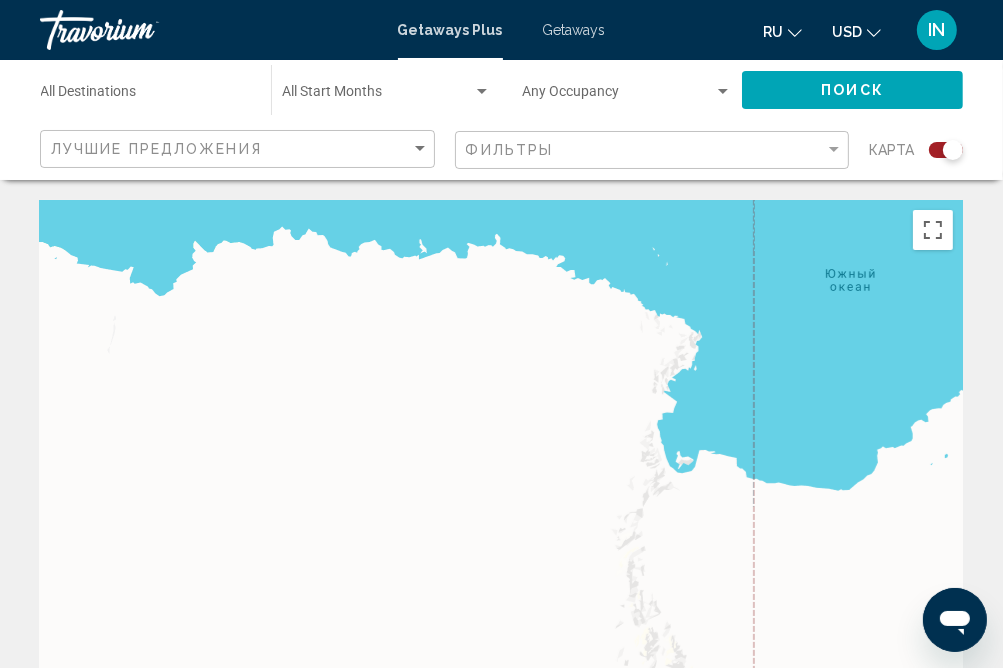 click at bounding box center (501, 500) 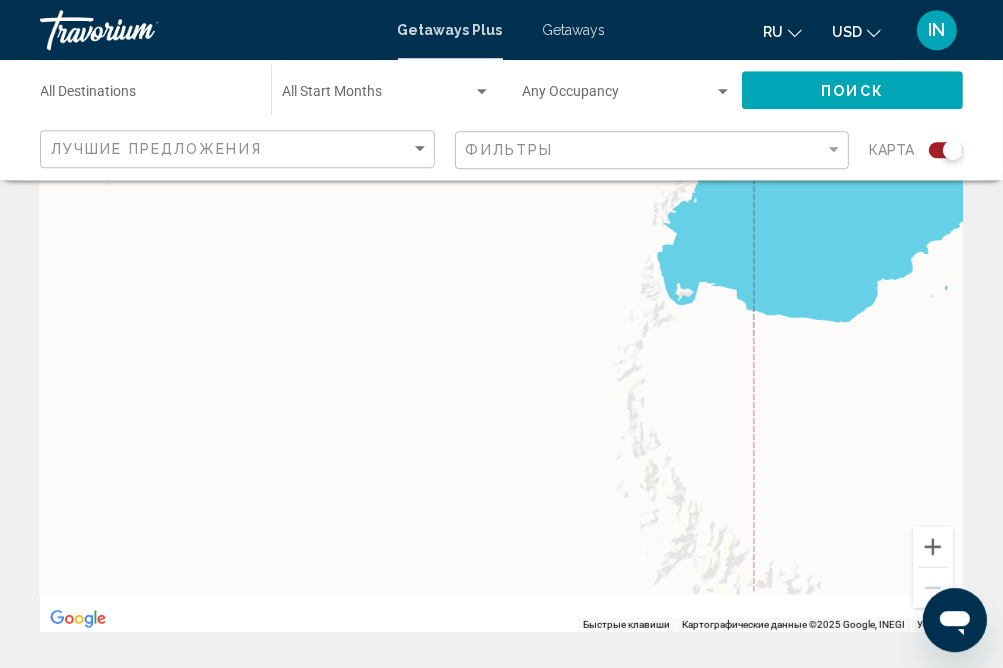 scroll, scrollTop: 422, scrollLeft: 0, axis: vertical 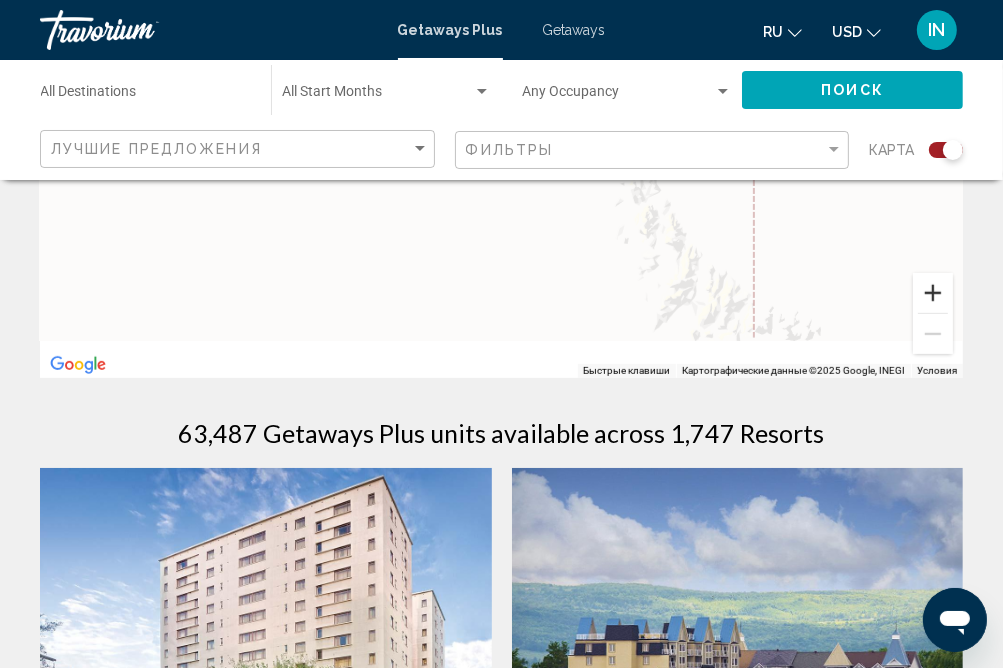 click at bounding box center (933, 293) 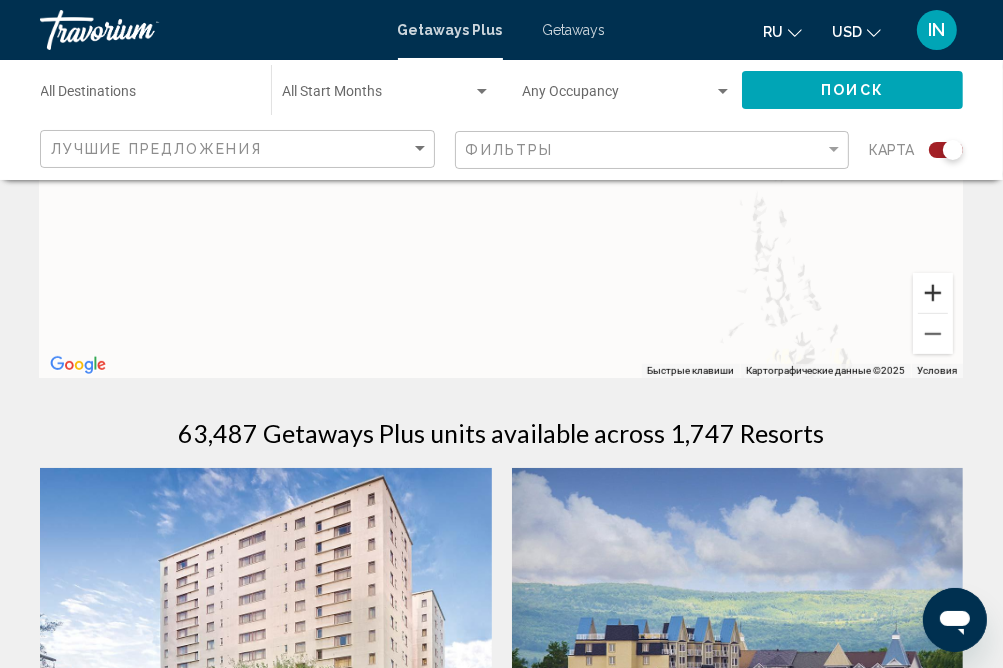 click at bounding box center (933, 293) 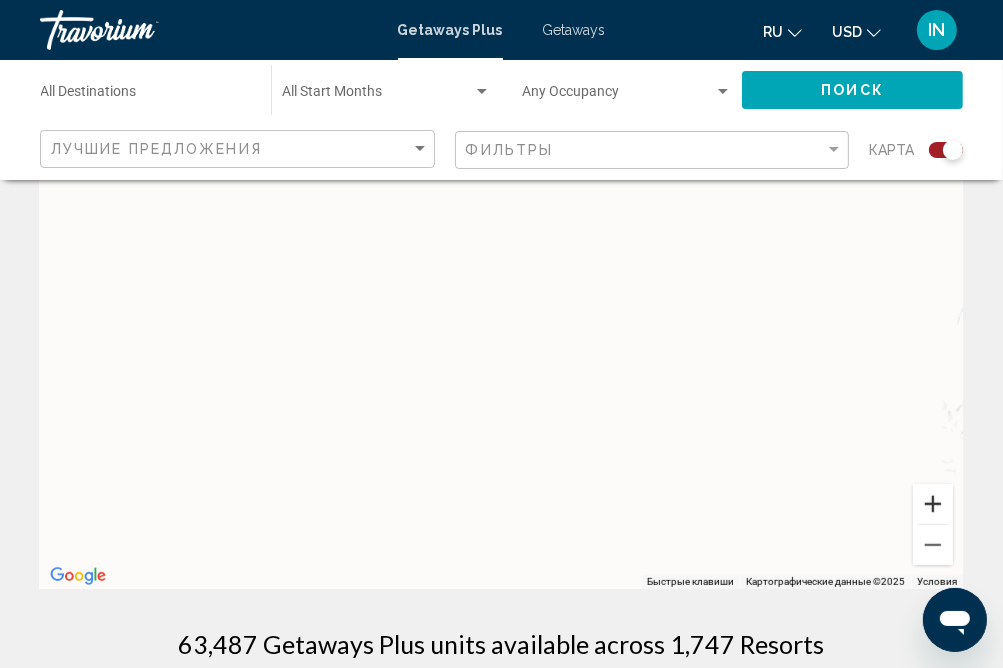 scroll, scrollTop: 0, scrollLeft: 0, axis: both 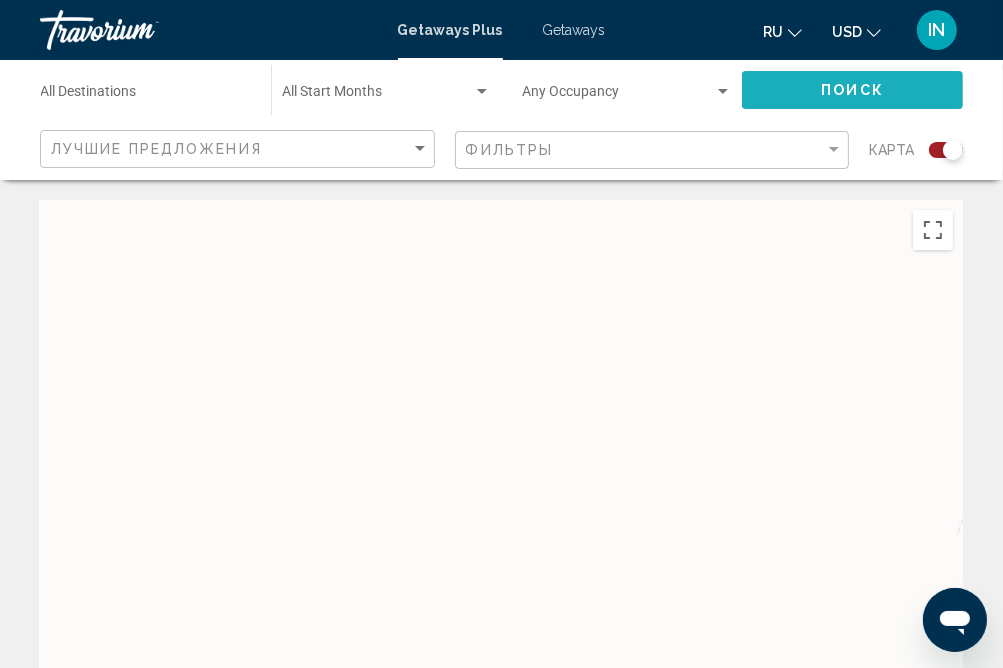 click on "Поиск" 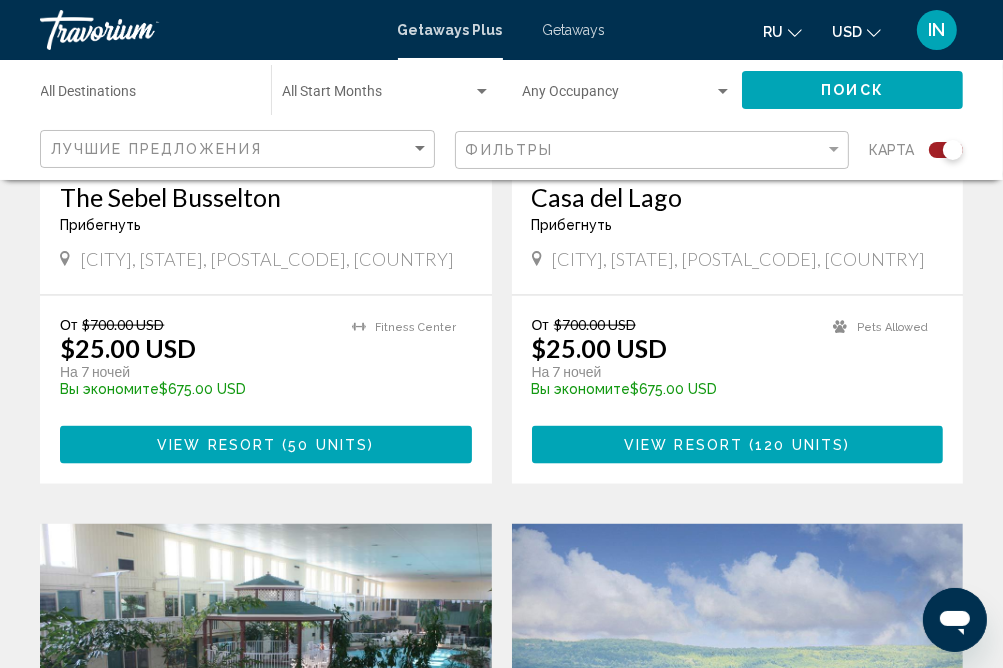 drag, startPoint x: 729, startPoint y: 370, endPoint x: 206, endPoint y: 706, distance: 621.6309 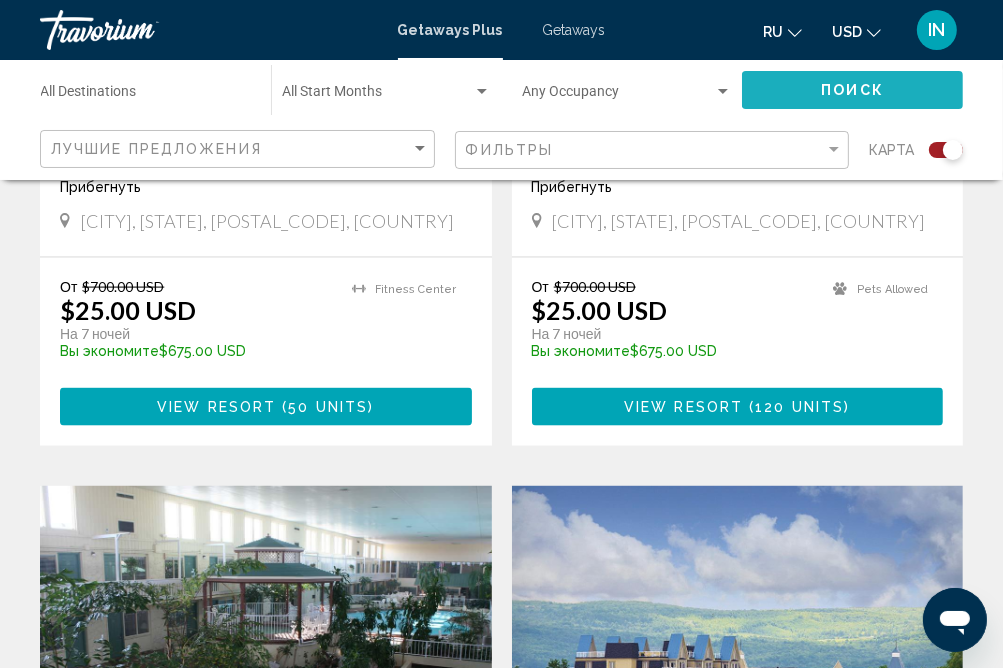 click on "Поиск" 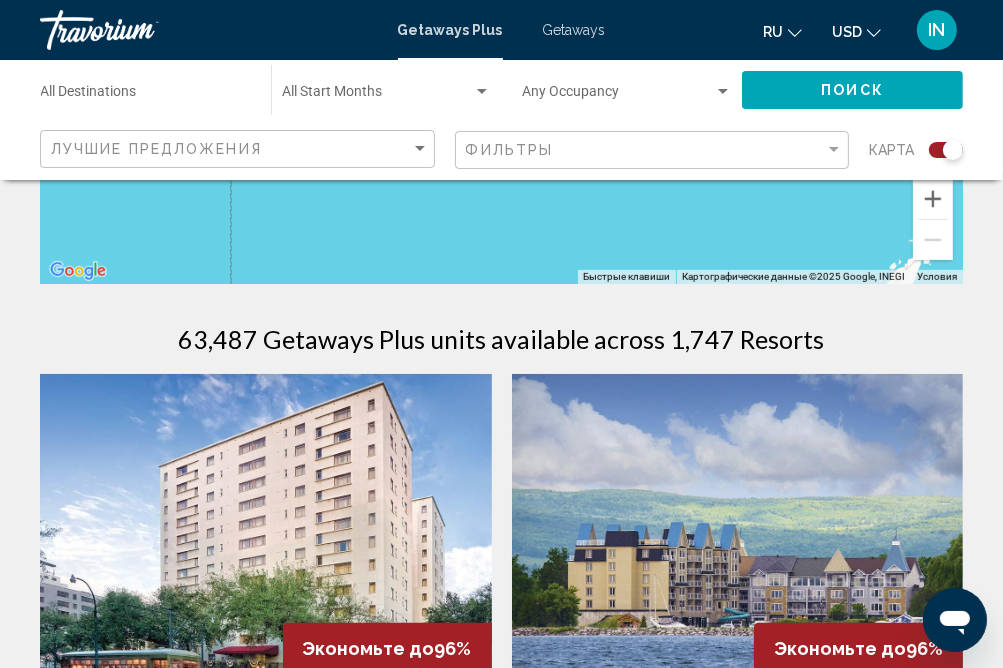 scroll, scrollTop: 200, scrollLeft: 0, axis: vertical 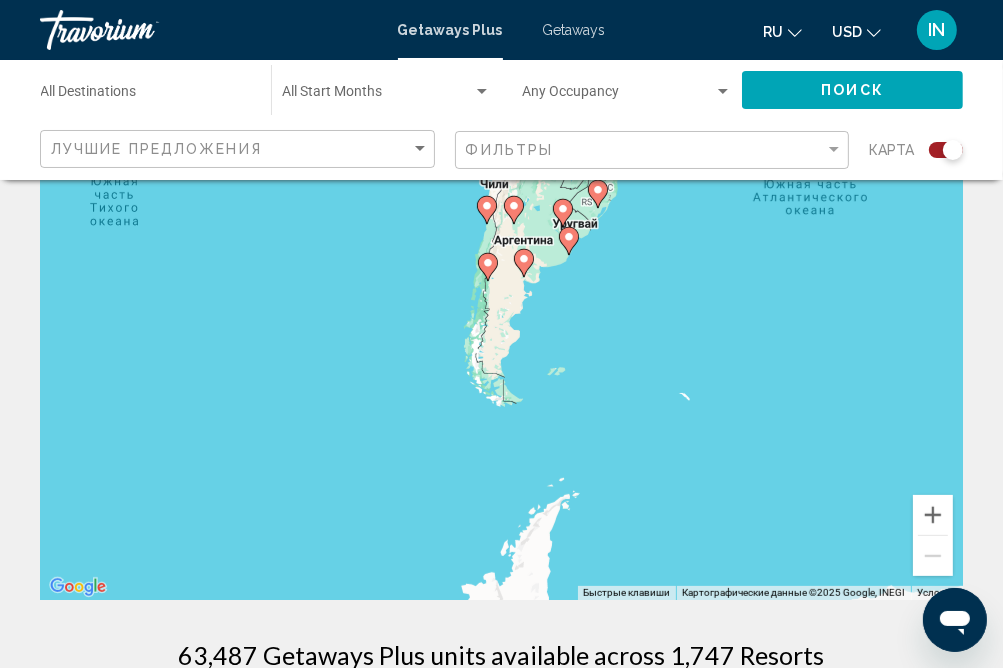 drag, startPoint x: 617, startPoint y: 374, endPoint x: 253, endPoint y: 306, distance: 370.29718 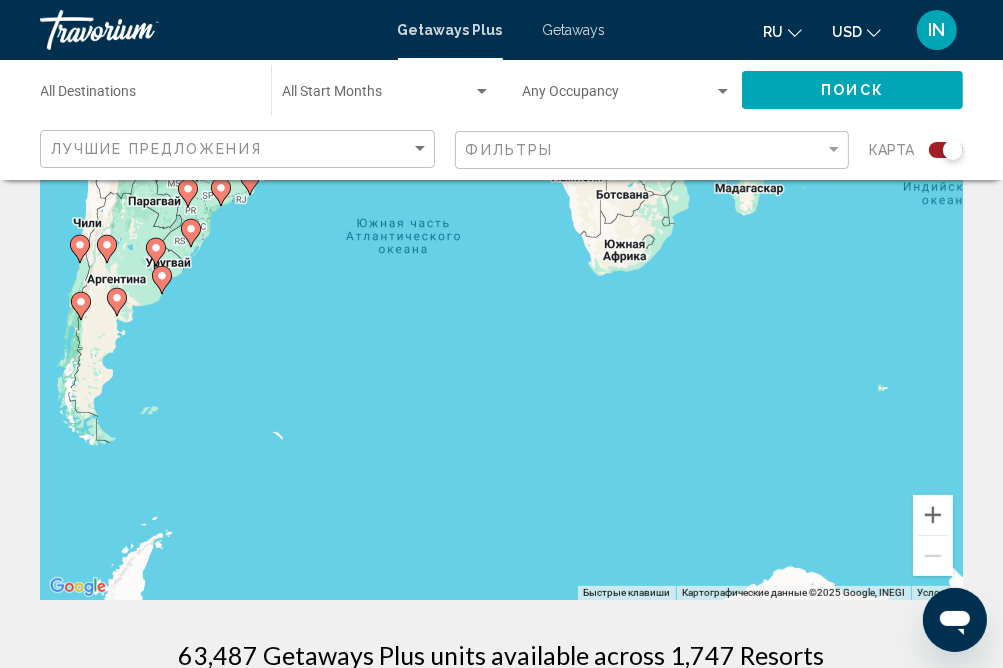 drag, startPoint x: 615, startPoint y: 342, endPoint x: 132, endPoint y: 409, distance: 487.62485 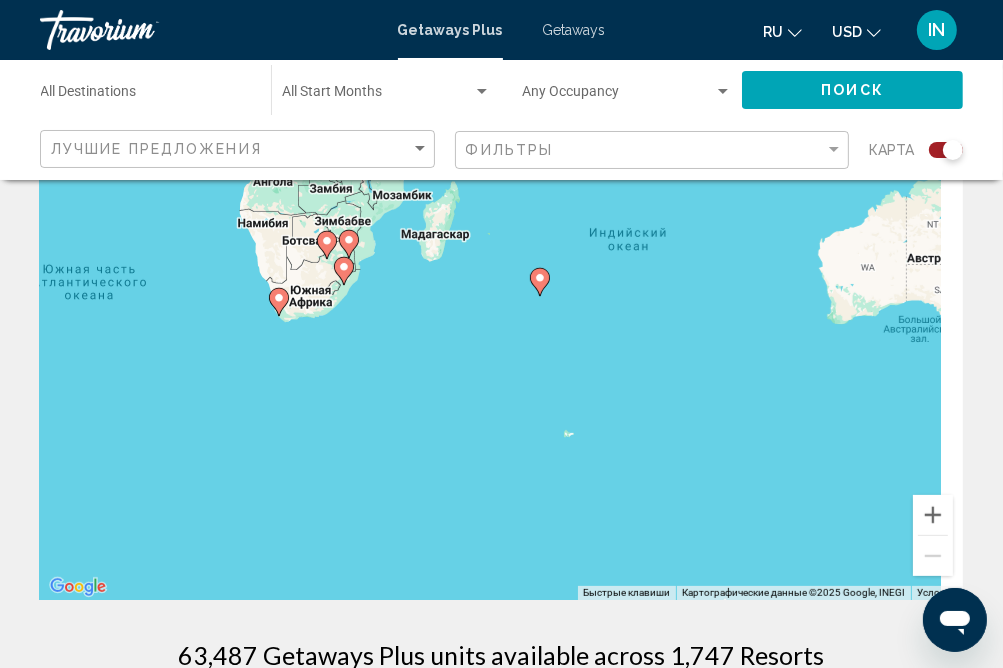 drag, startPoint x: 646, startPoint y: 346, endPoint x: 299, endPoint y: 407, distance: 352.32086 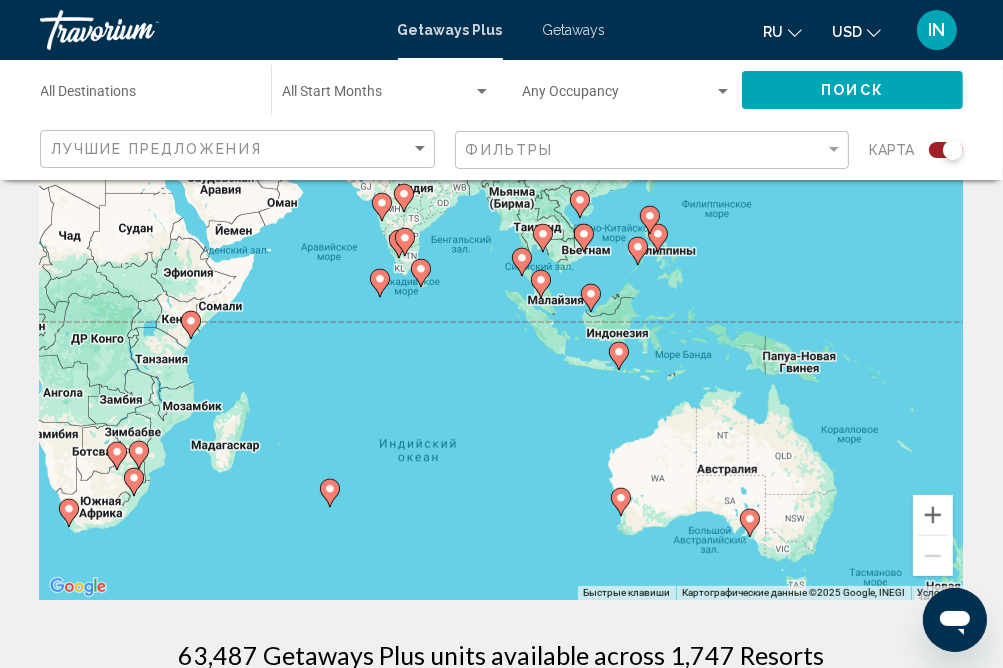 drag, startPoint x: 611, startPoint y: 348, endPoint x: 400, endPoint y: 561, distance: 299.81662 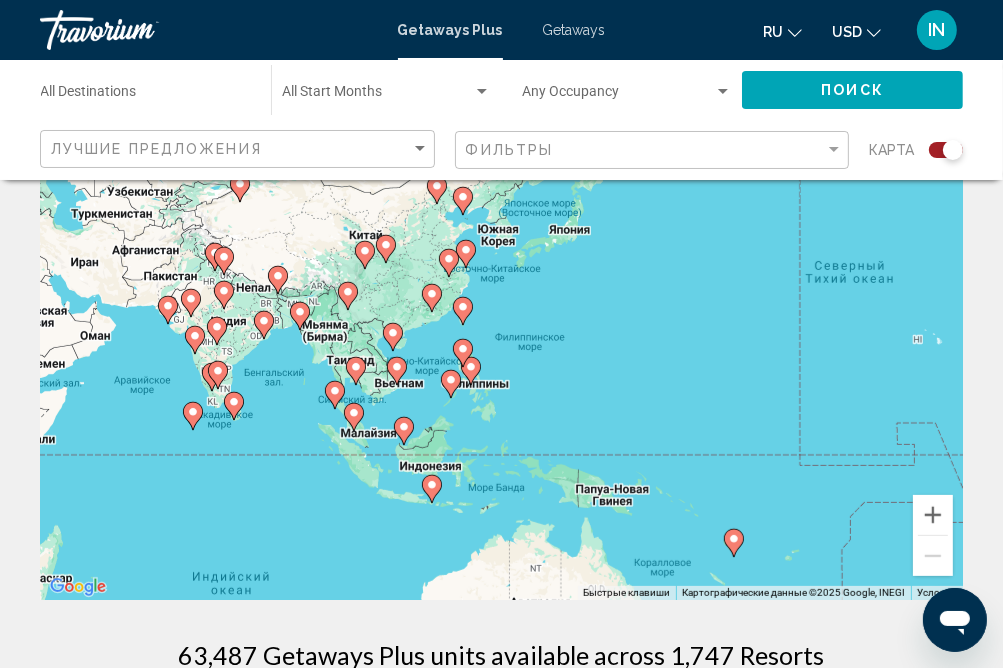 drag, startPoint x: 494, startPoint y: 357, endPoint x: 307, endPoint y: 492, distance: 230.63824 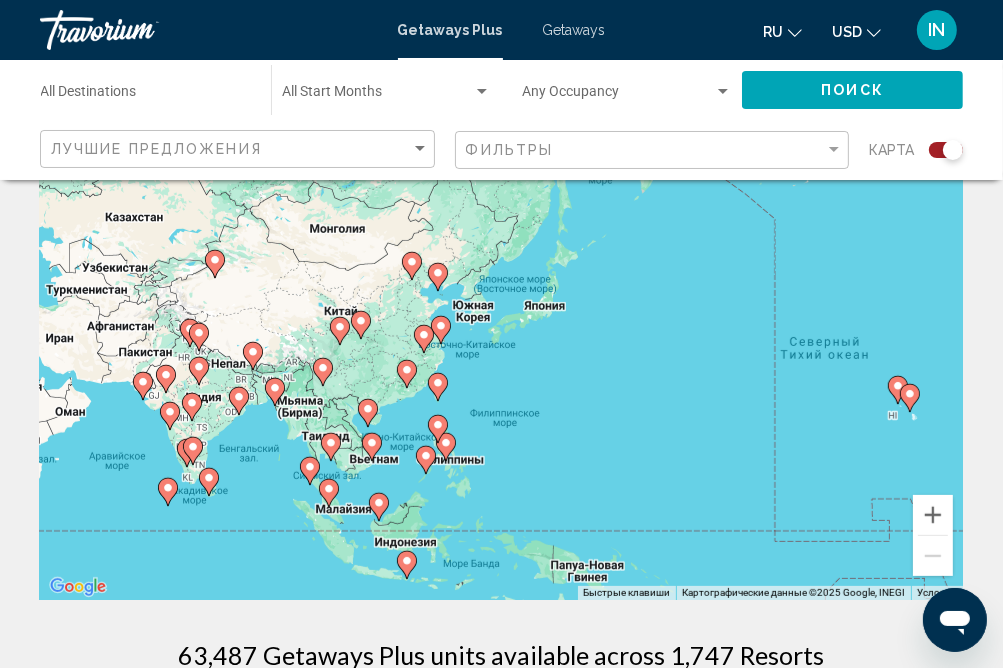 drag, startPoint x: 645, startPoint y: 341, endPoint x: 618, endPoint y: 423, distance: 86.33076 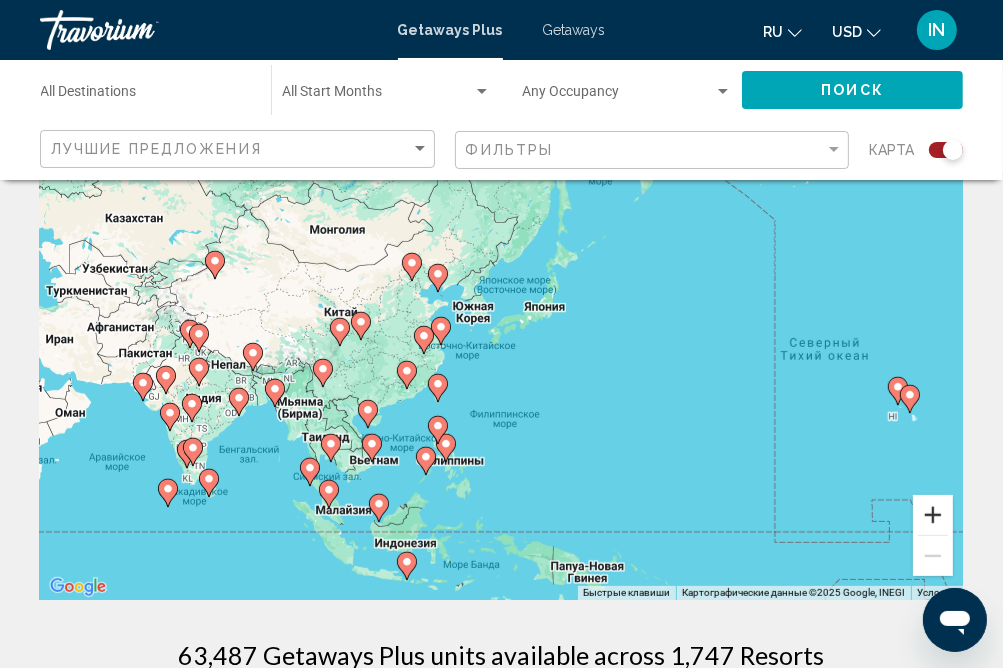 click at bounding box center [933, 515] 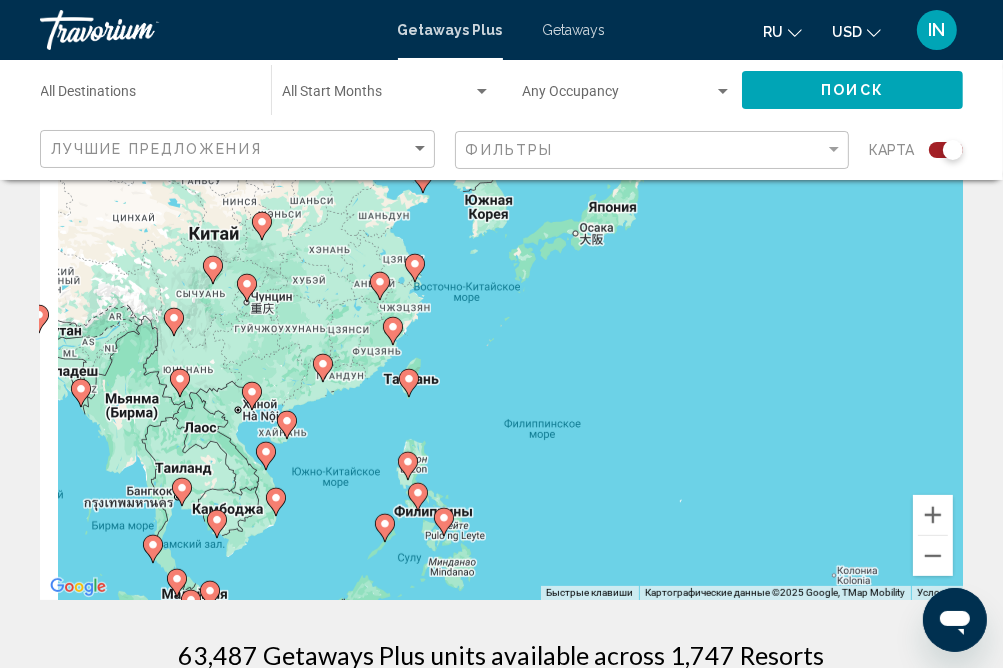 drag, startPoint x: 734, startPoint y: 469, endPoint x: 772, endPoint y: 349, distance: 125.872955 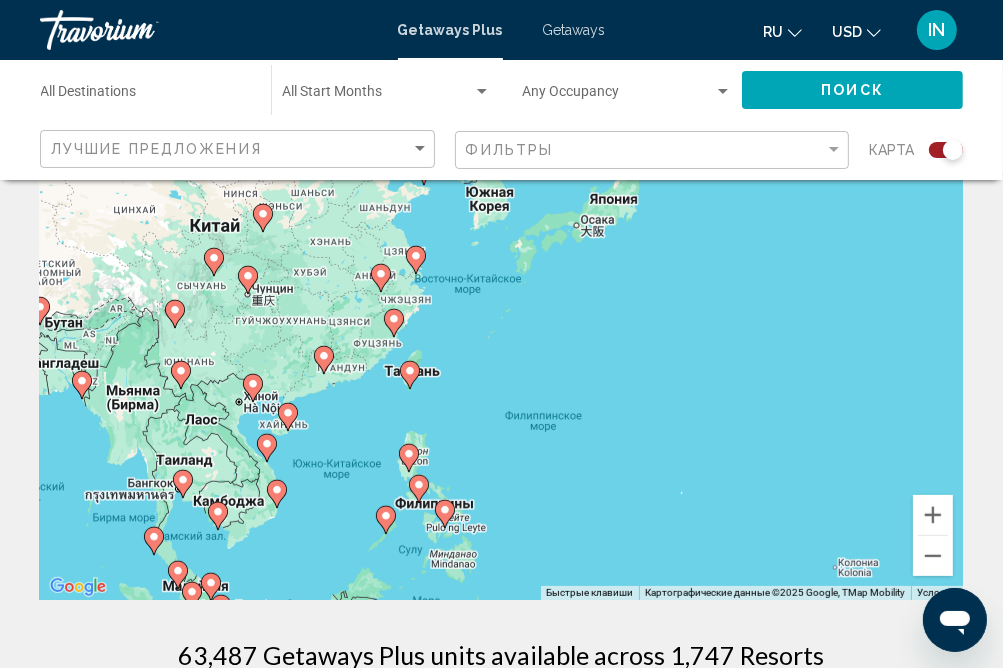 click 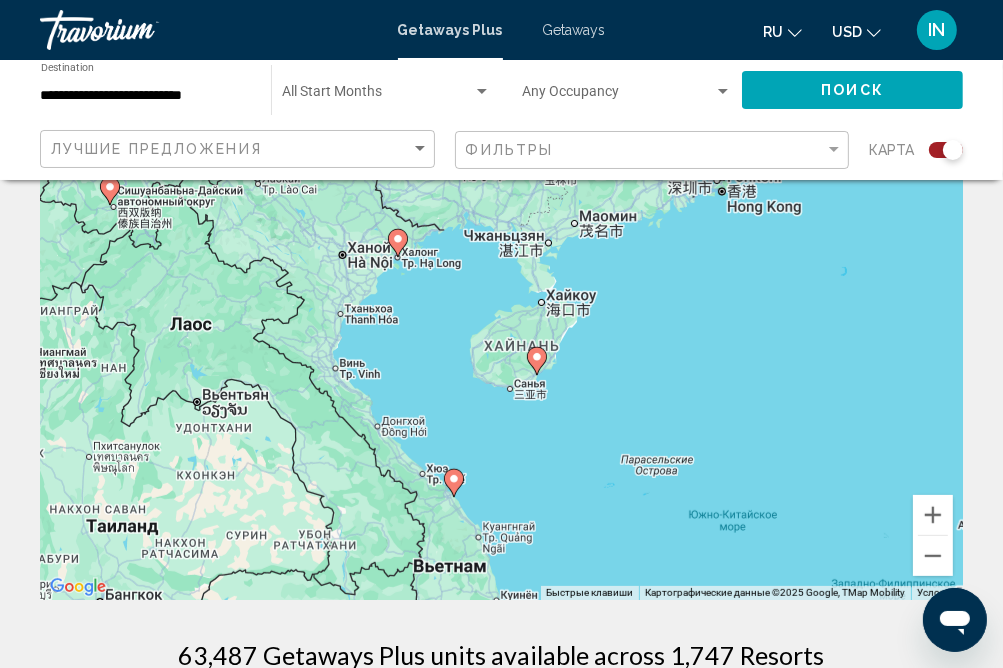 drag, startPoint x: 571, startPoint y: 408, endPoint x: 412, endPoint y: 552, distance: 214.51573 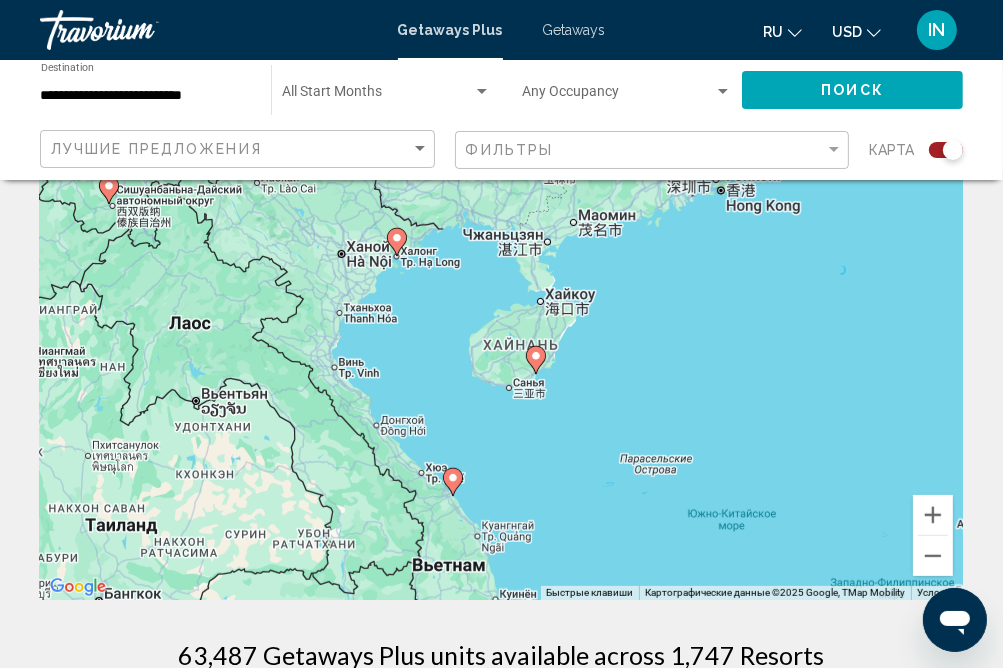 click 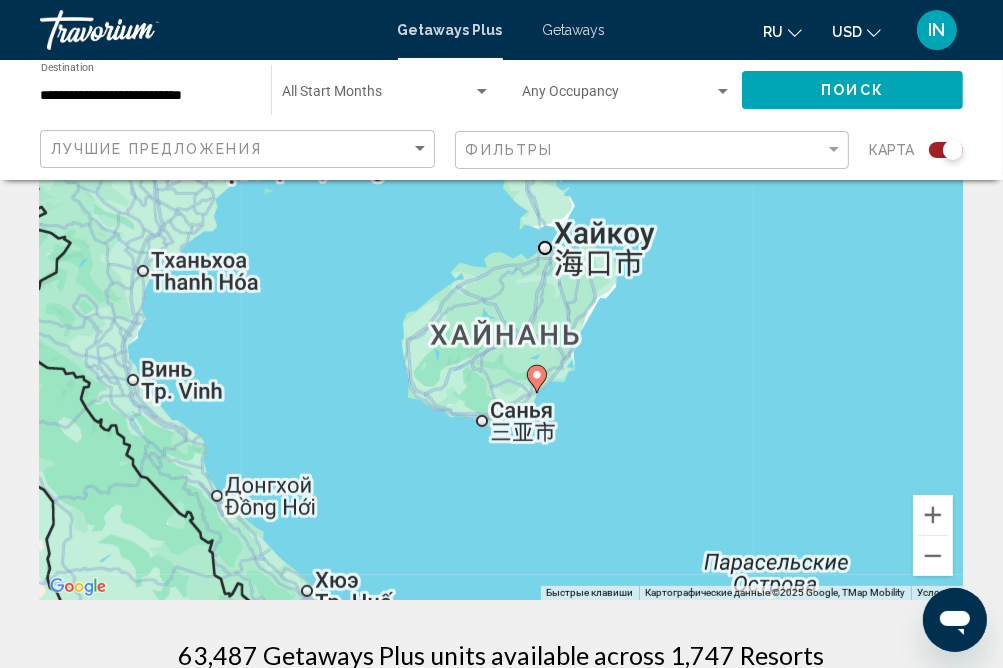 type on "**********" 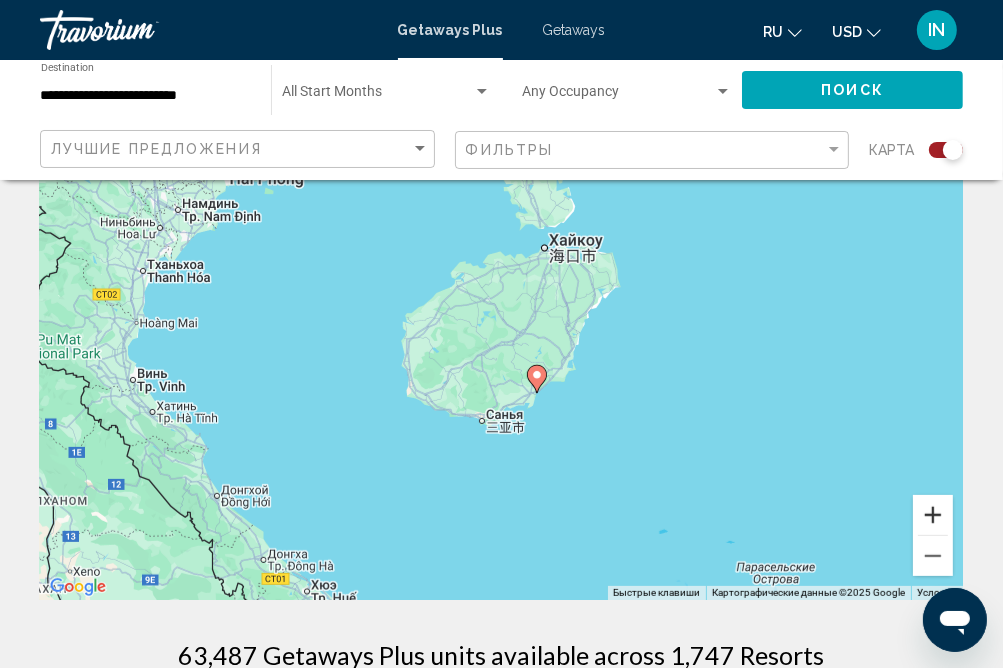 click at bounding box center [933, 515] 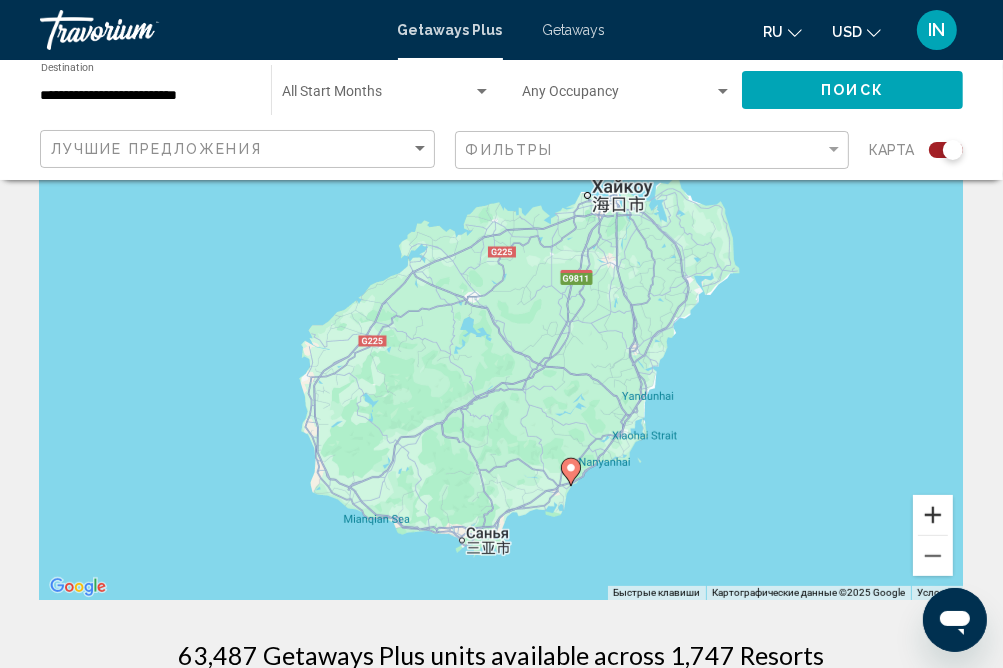 click at bounding box center [933, 515] 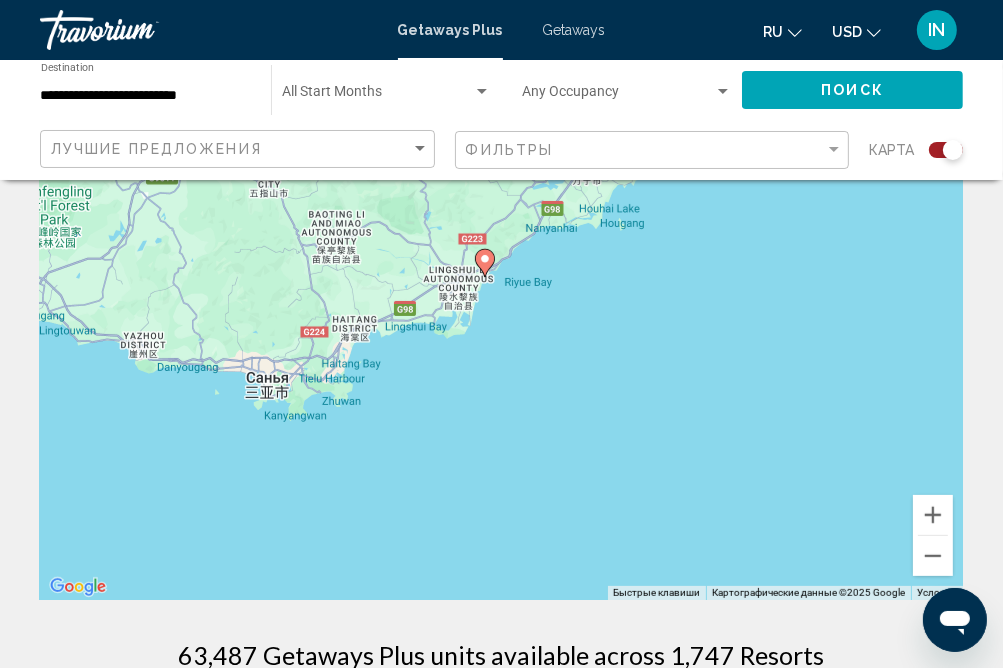drag, startPoint x: 675, startPoint y: 480, endPoint x: 520, endPoint y: 81, distance: 428.04907 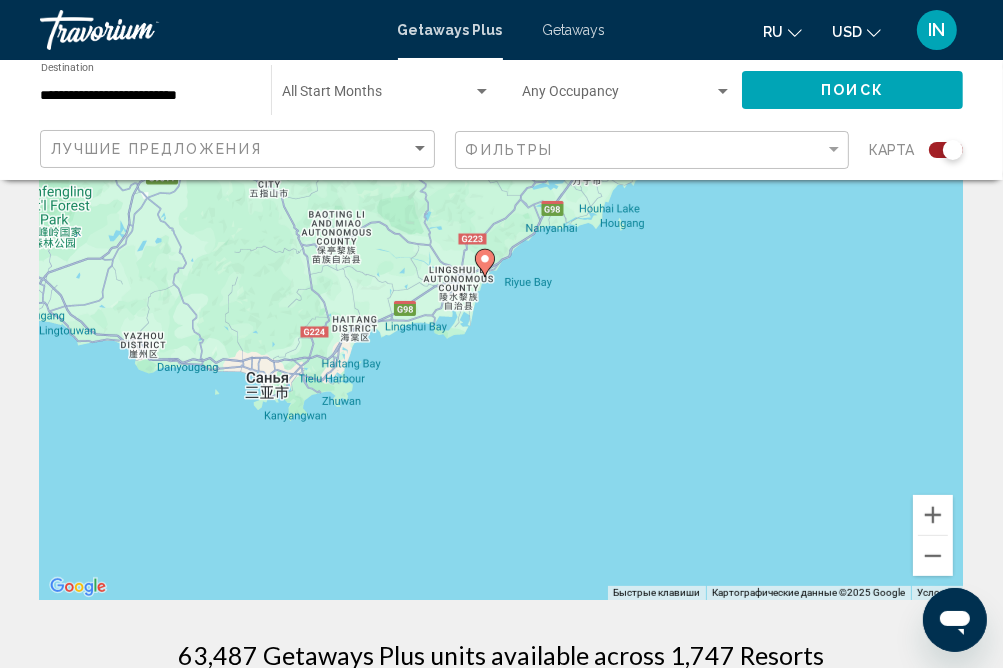 click 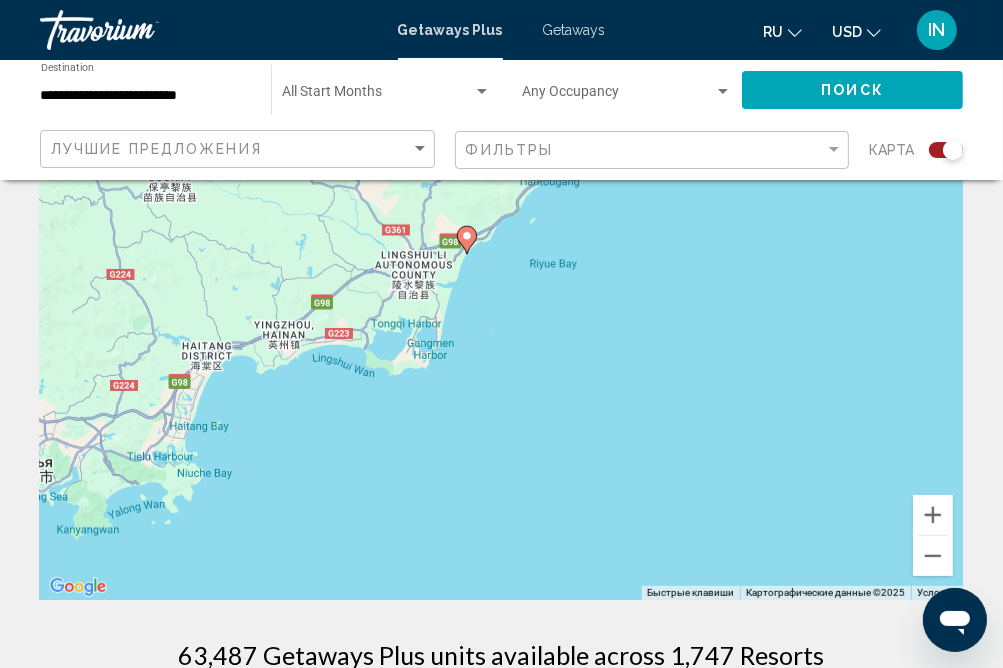 click 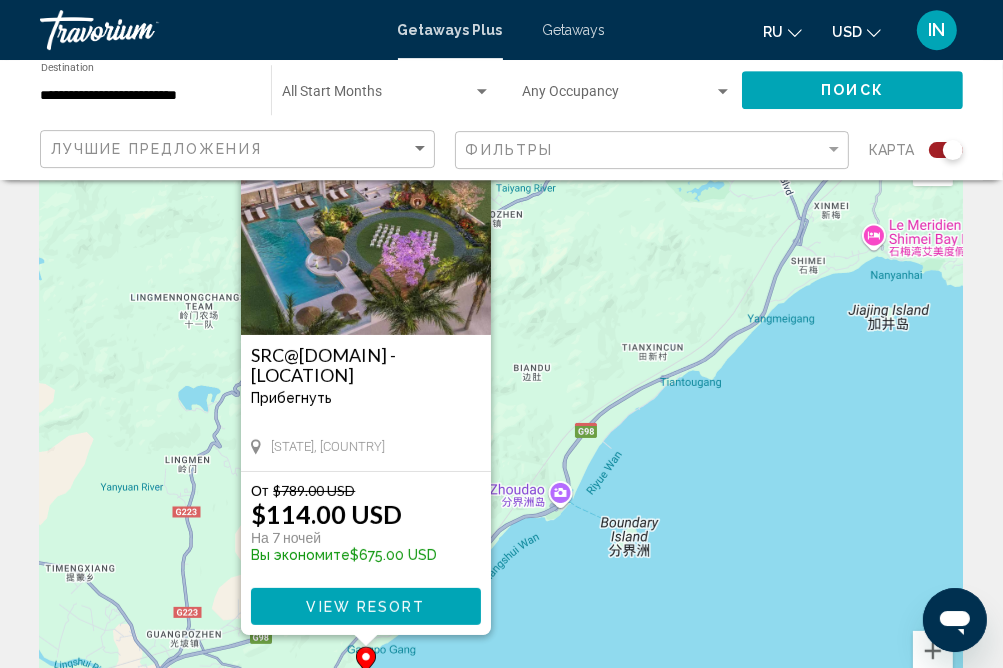 scroll, scrollTop: 105, scrollLeft: 0, axis: vertical 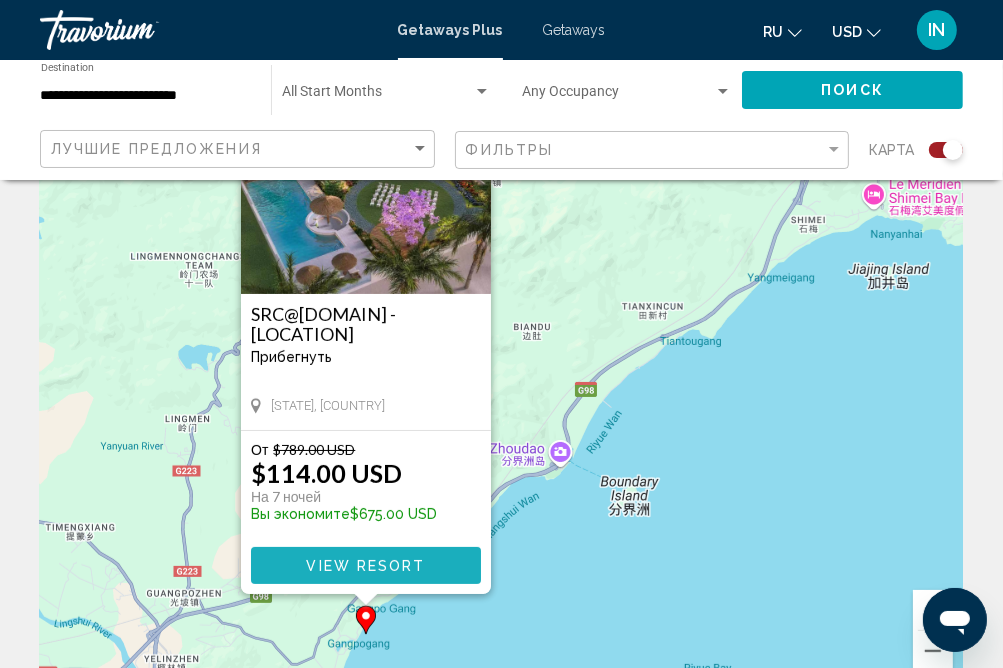 click on "View Resort" at bounding box center (365, 566) 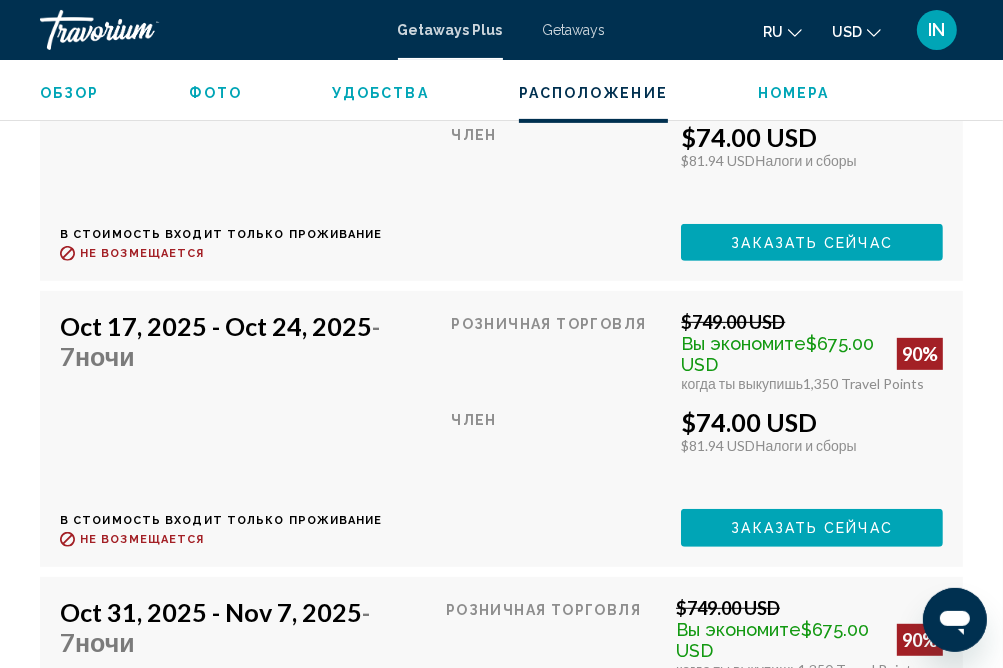 scroll, scrollTop: 5479, scrollLeft: 0, axis: vertical 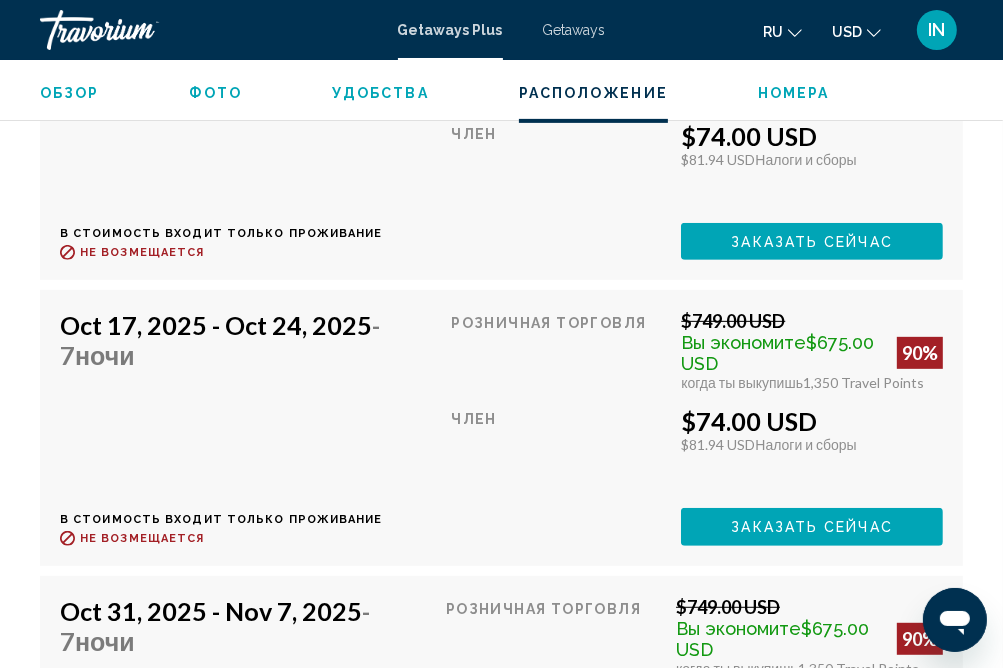 click on "$74.00 USD" at bounding box center [812, 421] 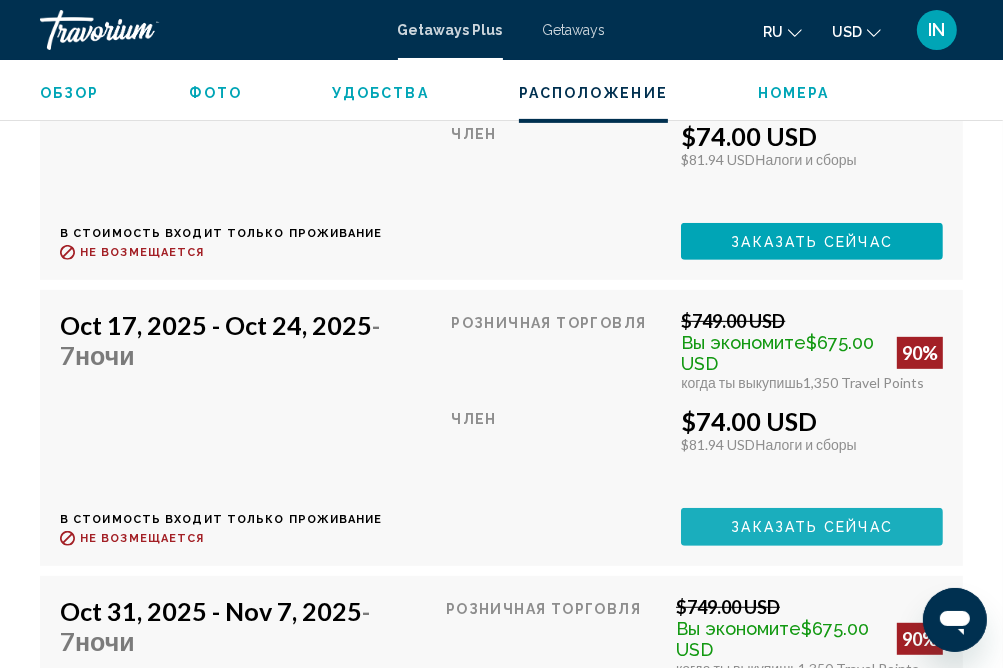 click on "Заказать сейчас" at bounding box center [812, 528] 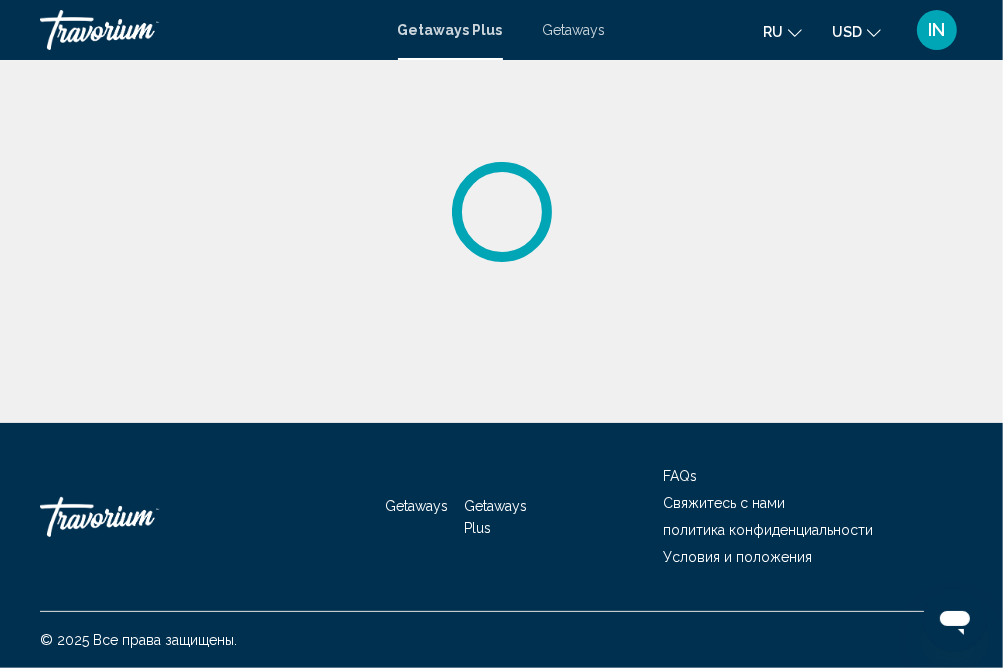 scroll, scrollTop: 0, scrollLeft: 0, axis: both 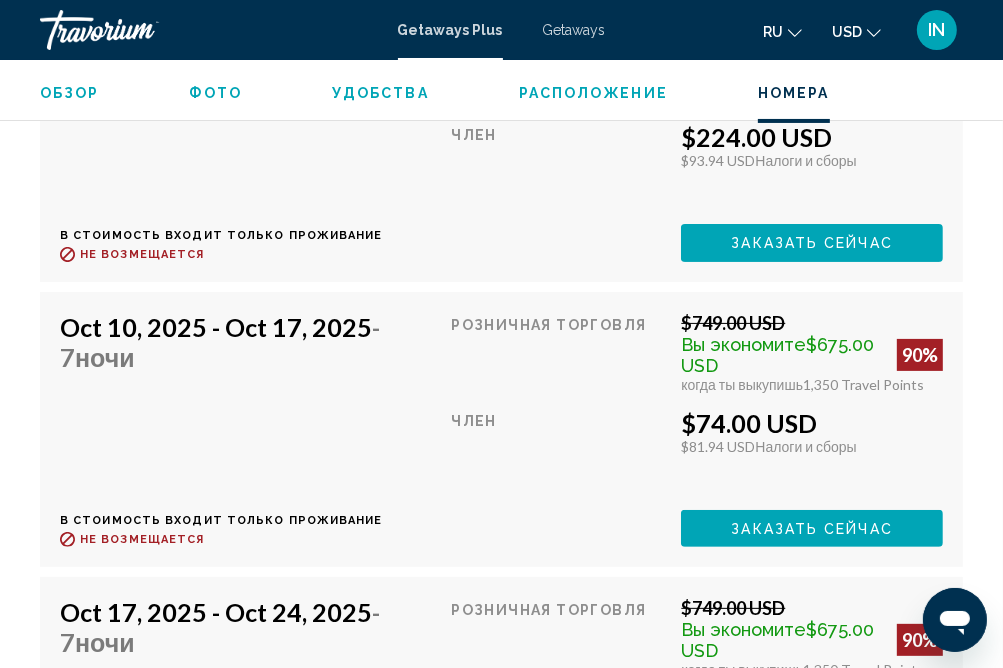 click on "Заказать сейчас" at bounding box center (811, -1183) 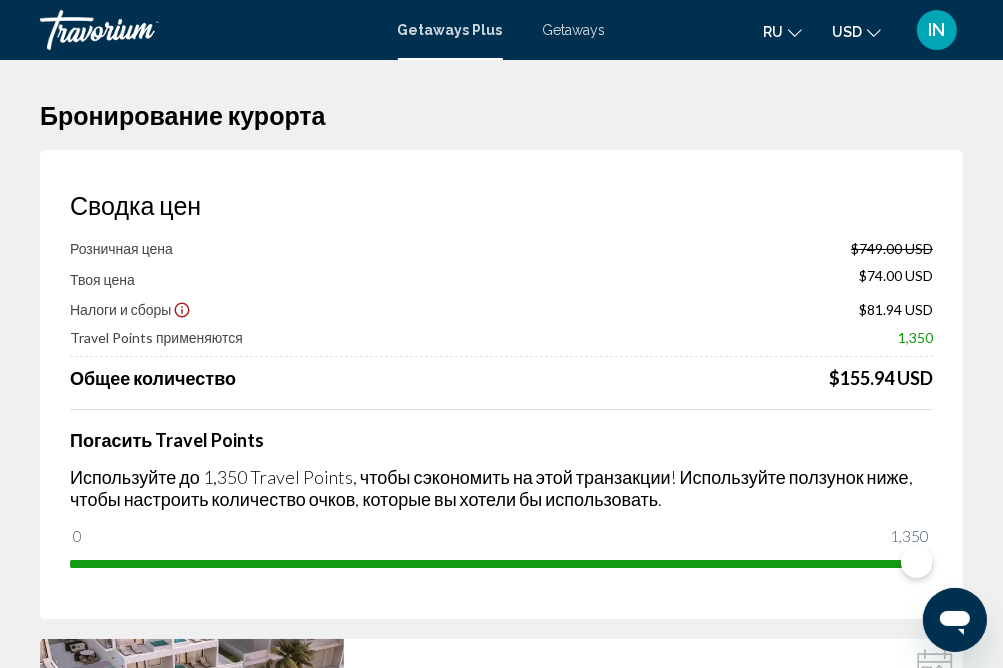 scroll, scrollTop: 580, scrollLeft: 0, axis: vertical 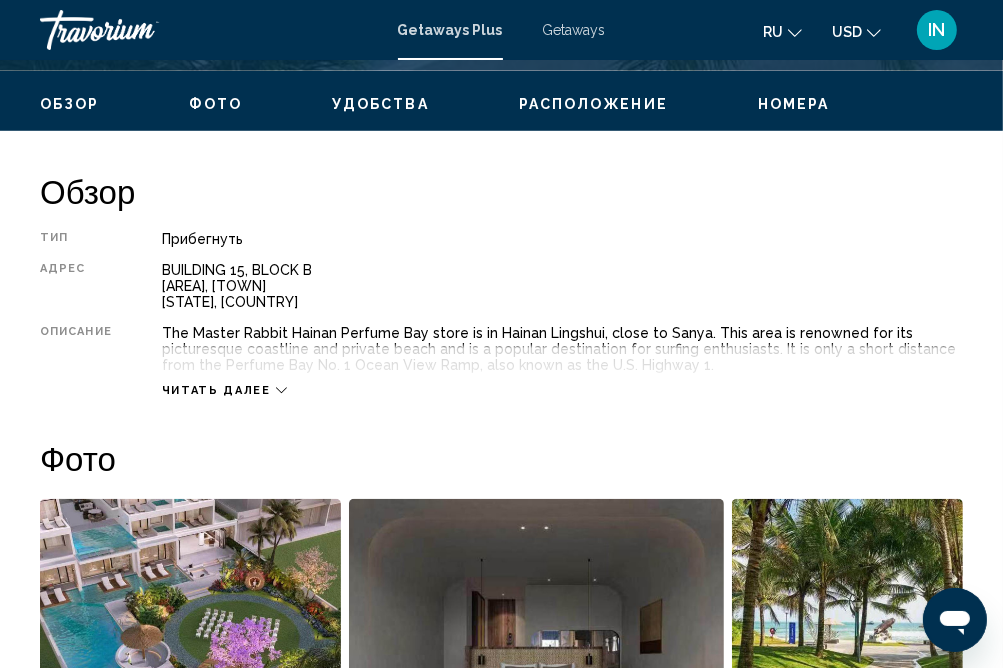 click 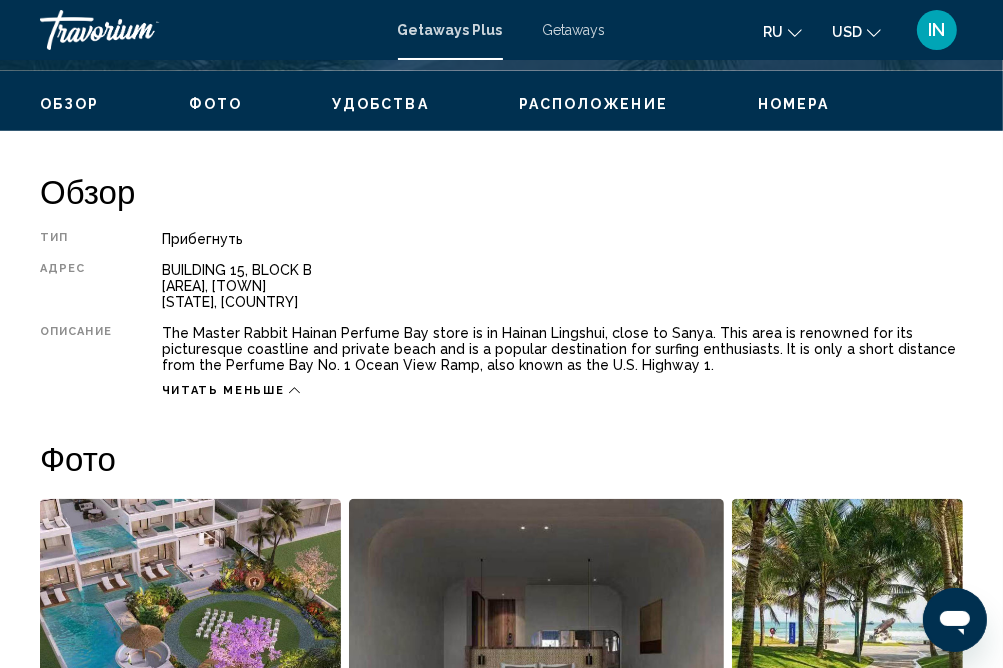 click on "Тип Прибегнуть Все включено Нет «все включено» Адрес [BUILDING], [BLOCK] [AREA], [TOWN] [LOCATION] Описание The Master Rabbit [LOCATION] store is in [LOCATION] [LOCATION], close to [LOCATION]. This area is renowned for its picturesque coastline and private beach and is a popular destination for surfing enthusiasts. It is only a short distance from the [AREA] No. 1 Ocean View Ramp, also known as the U.S. Highway 1. Читать меньше" at bounding box center [501, 314] 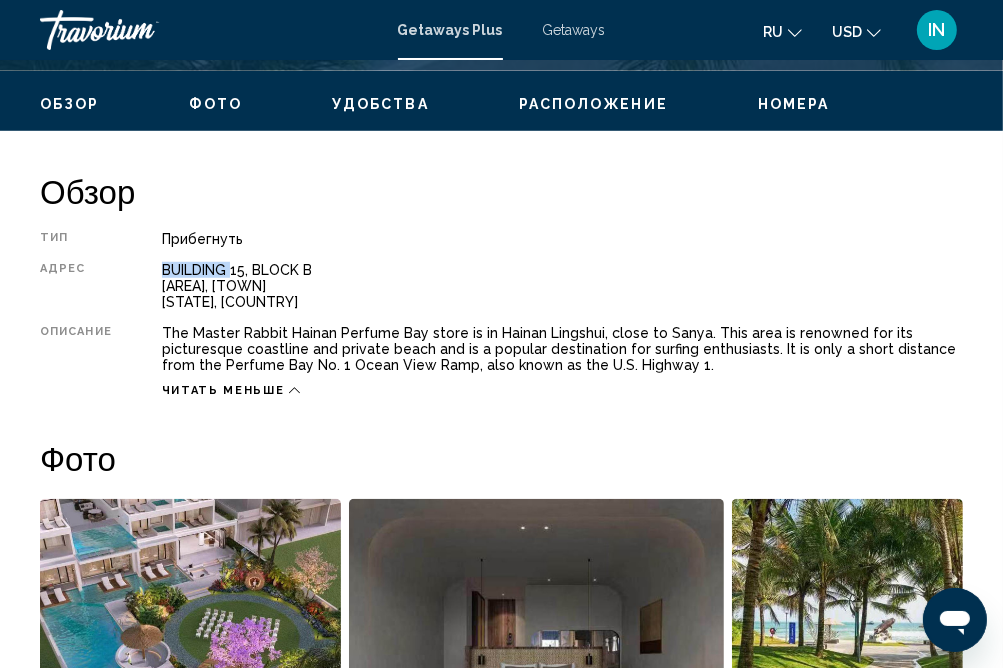 click on "[BUILDING], [BLOCK] [AREA], [TOWN] [LOCATION]" at bounding box center [562, 286] 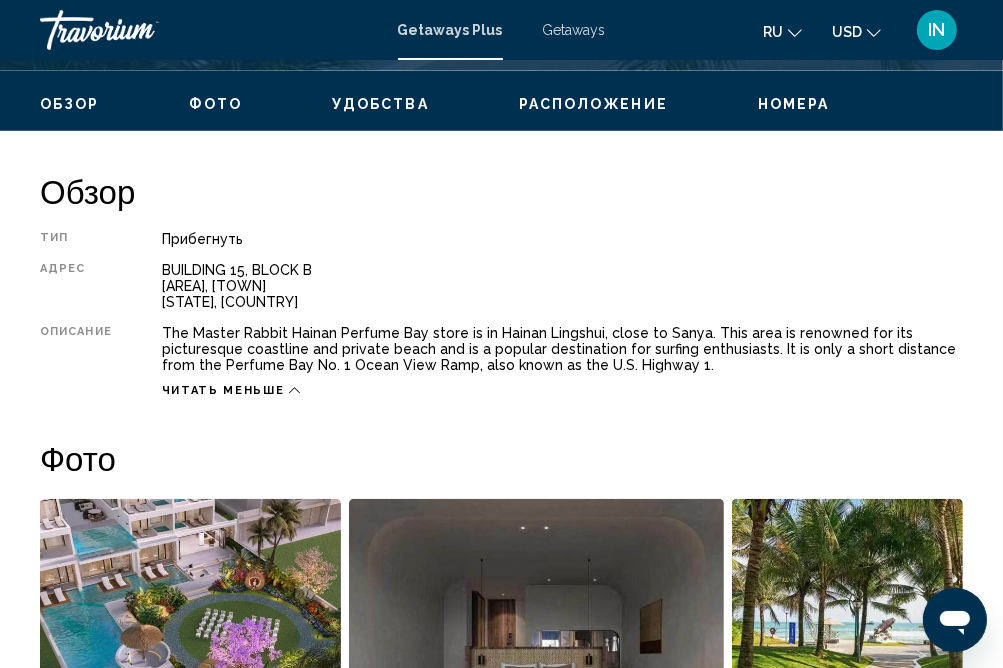 click on "Прибегнуть" at bounding box center [562, 239] 